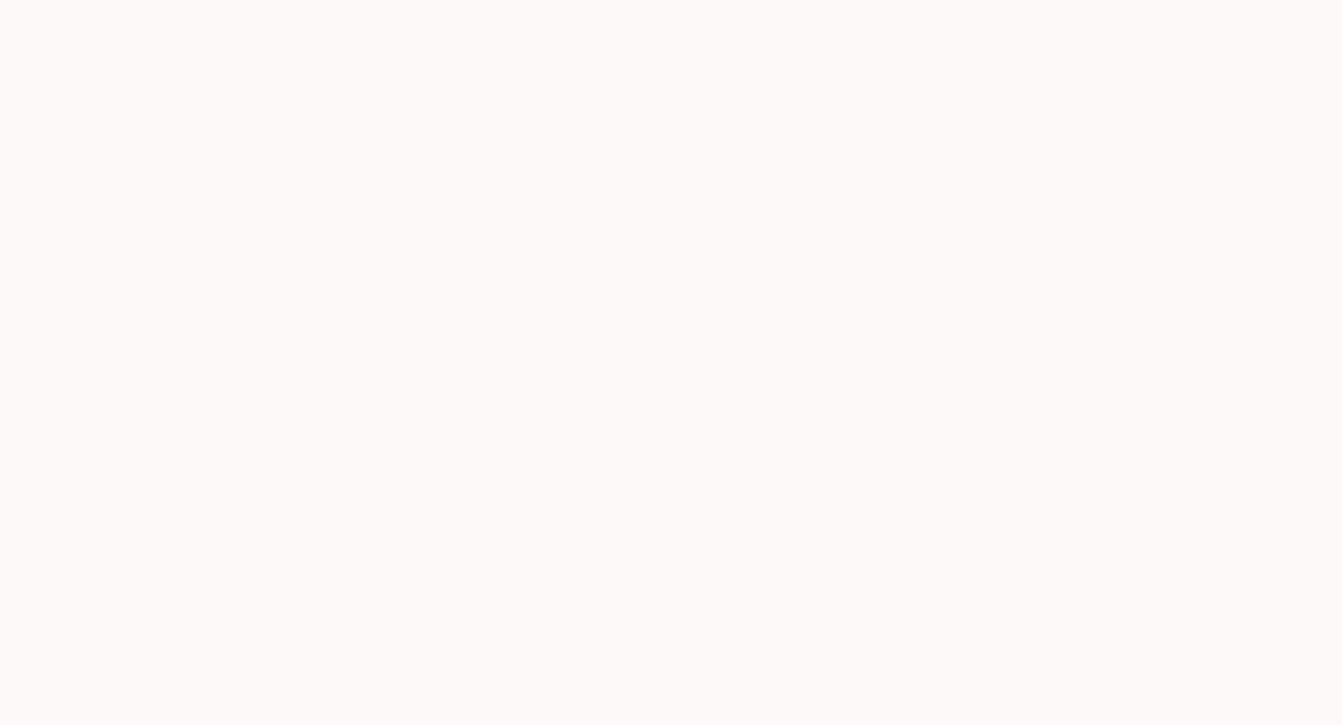 scroll, scrollTop: 0, scrollLeft: 0, axis: both 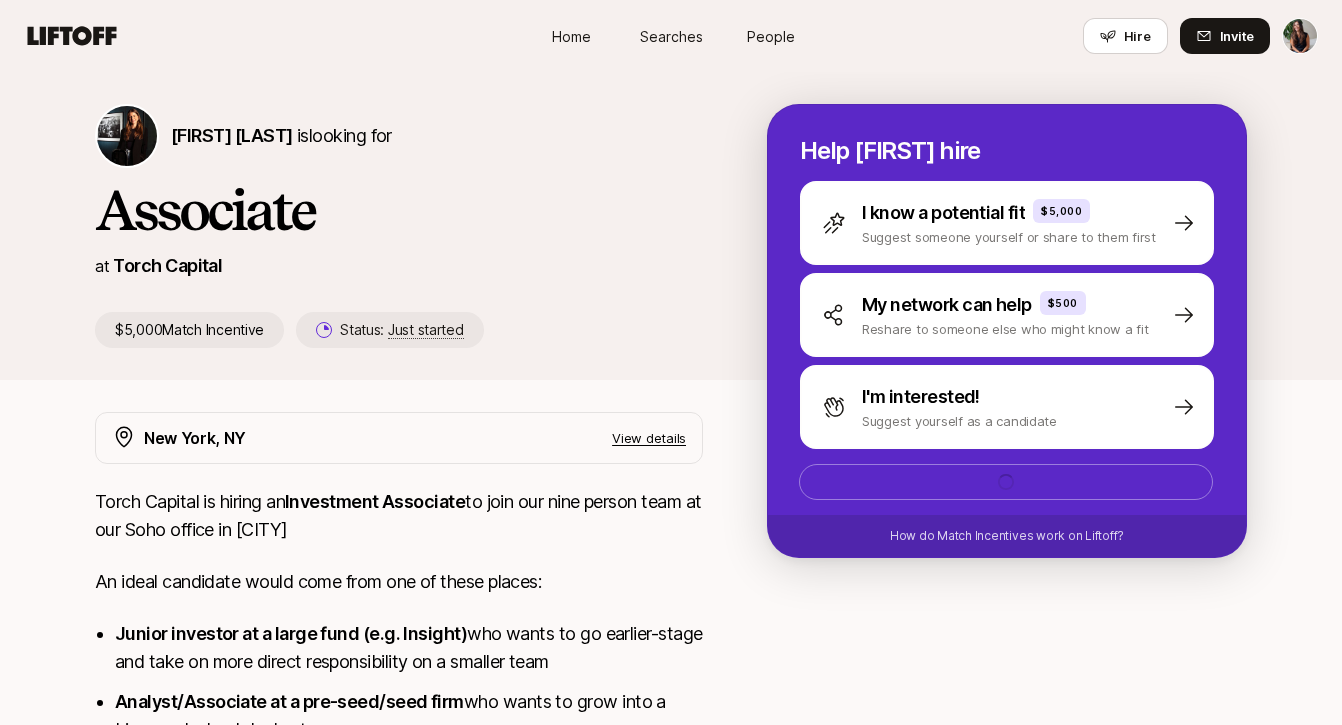 click on "People" at bounding box center (771, 36) 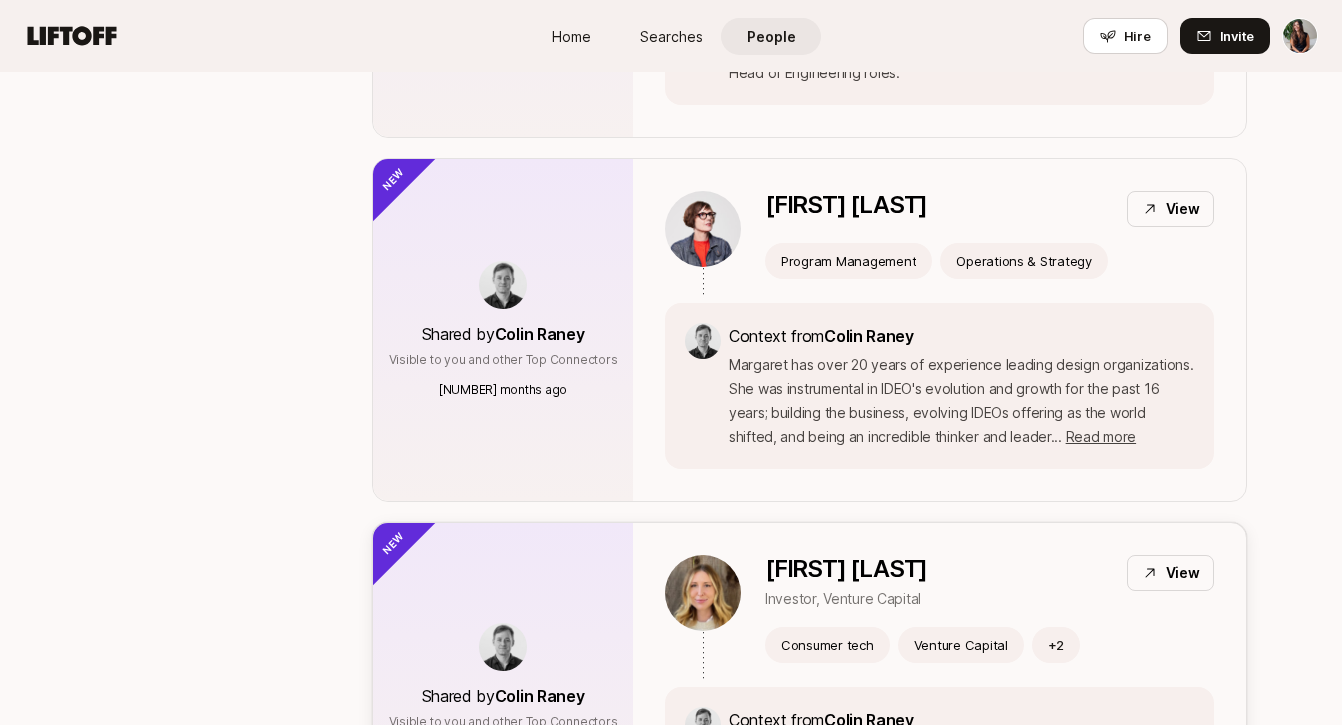 scroll, scrollTop: 5204, scrollLeft: 0, axis: vertical 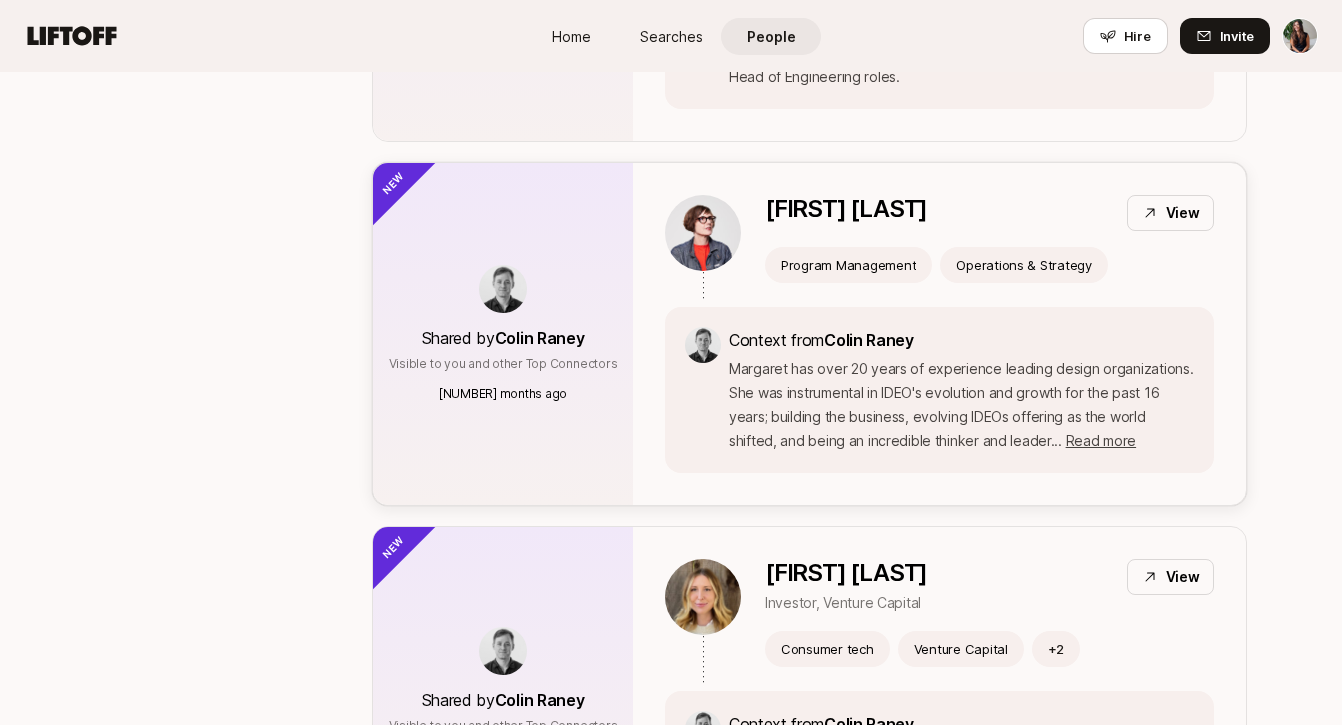click on "View" at bounding box center (1183, 213) 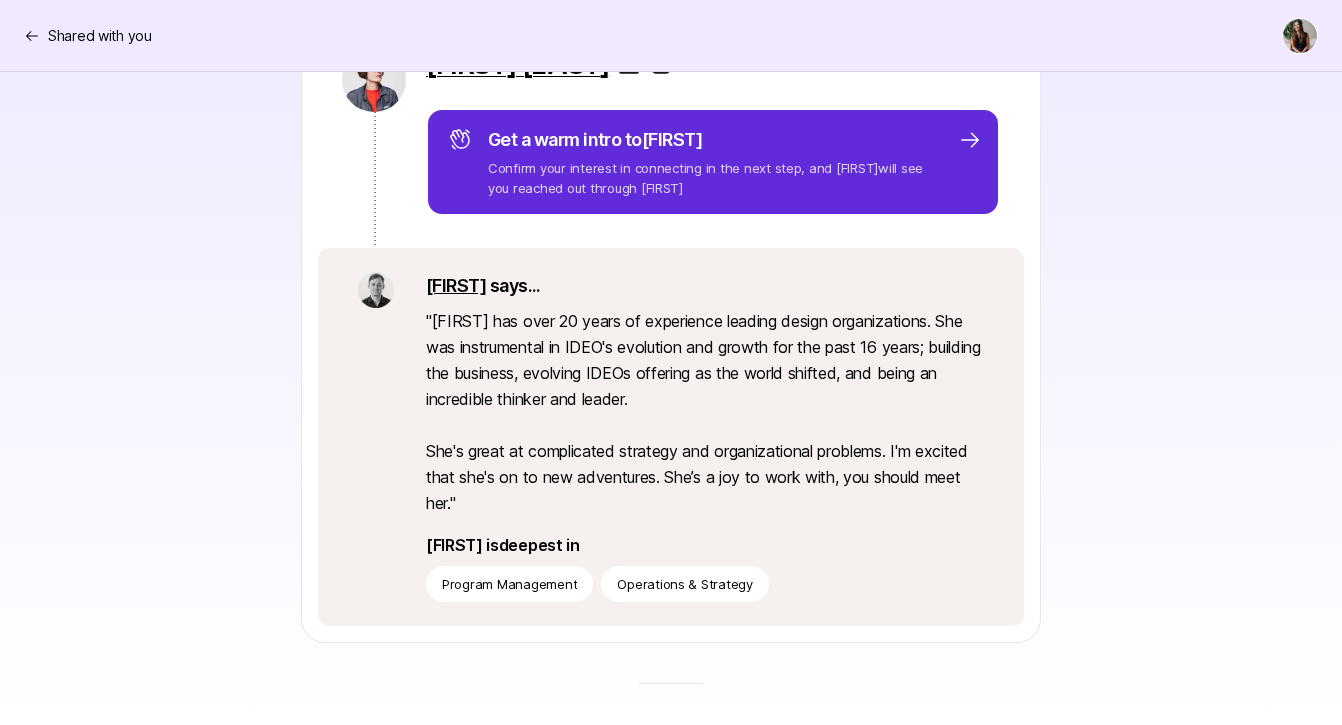 scroll, scrollTop: 349, scrollLeft: 0, axis: vertical 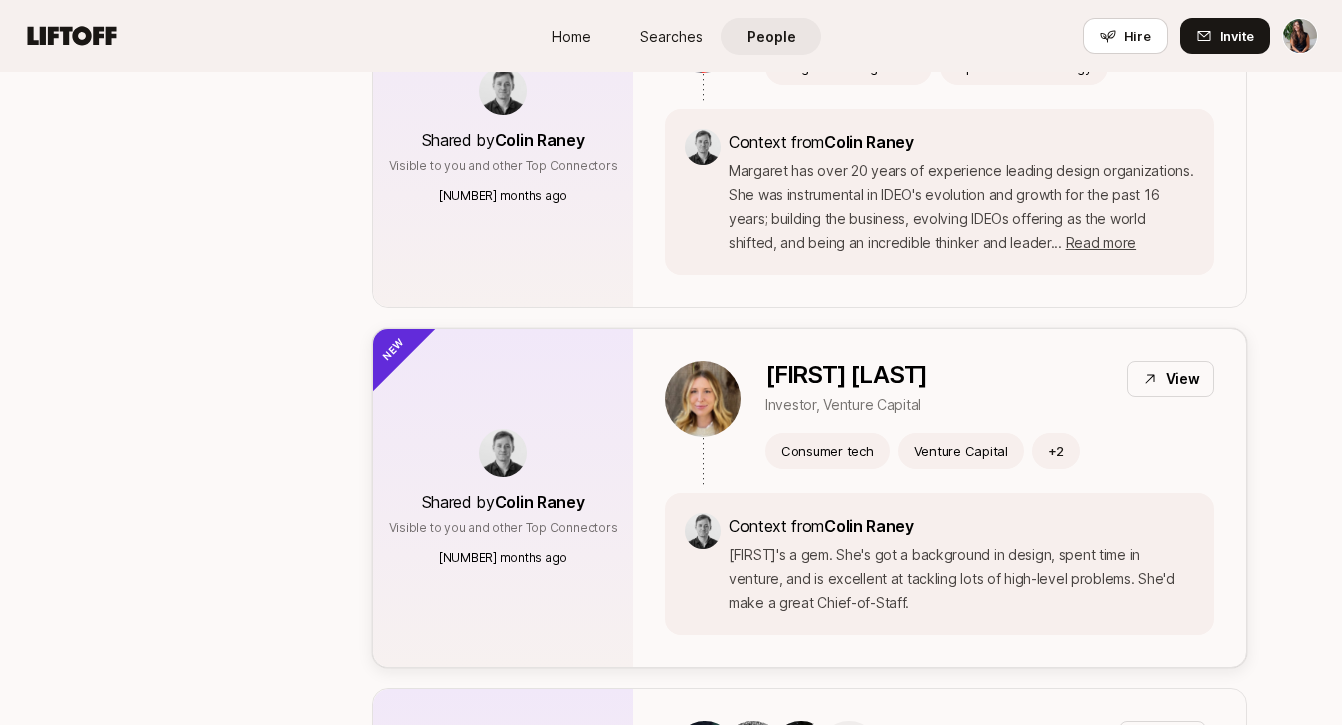 click on "[FIRST] [LAST]" at bounding box center [846, 375] 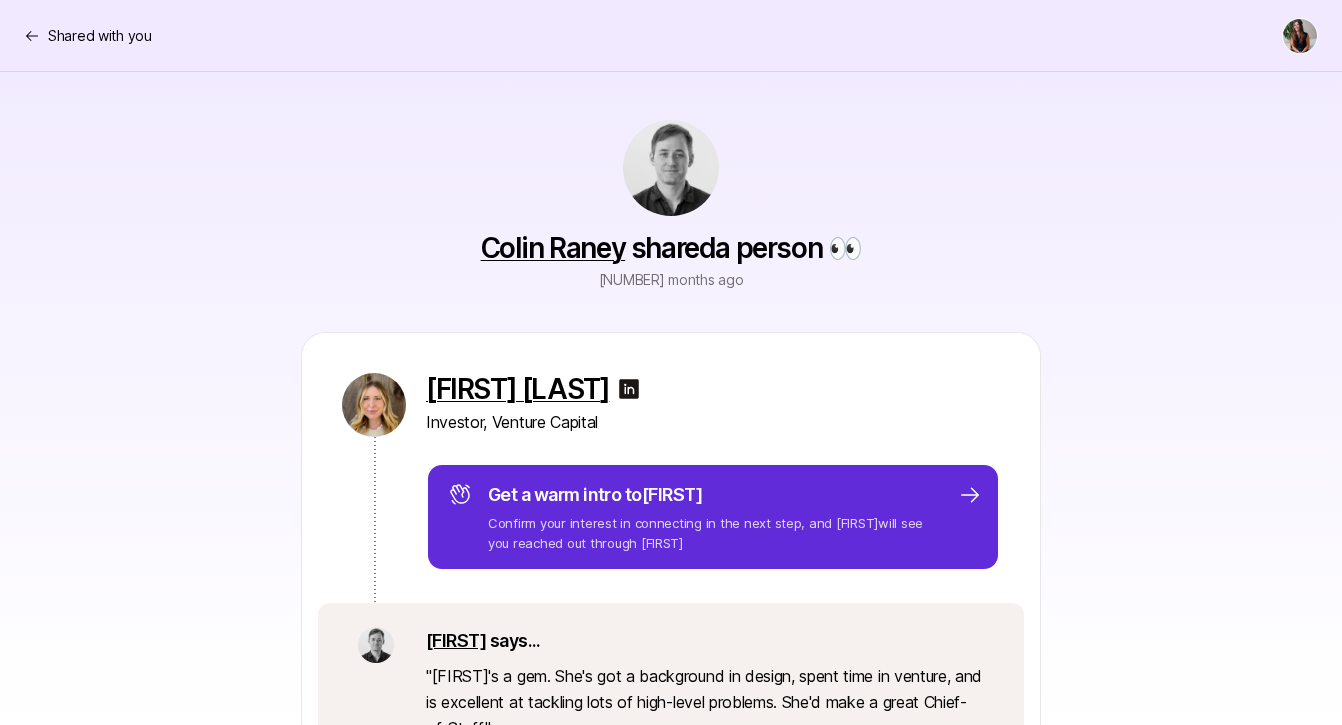 click at bounding box center [629, 389] 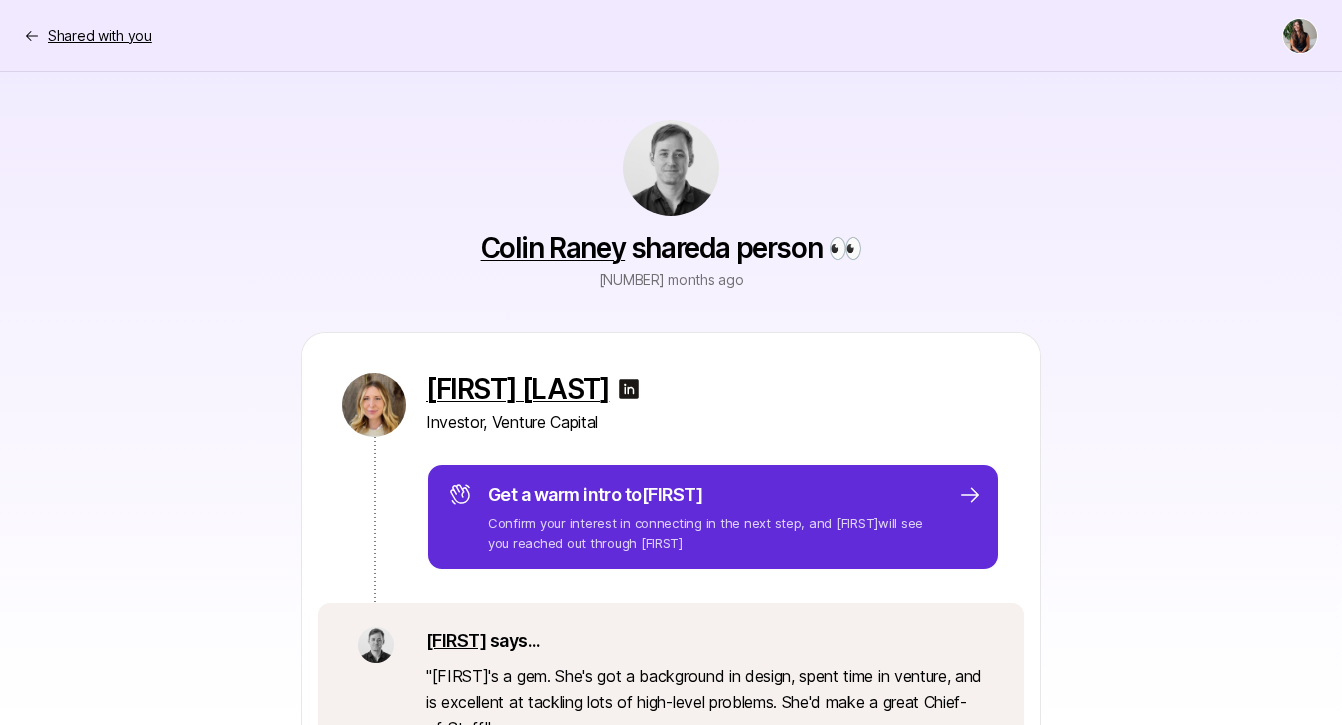 click on "Shared with you" at bounding box center (100, 36) 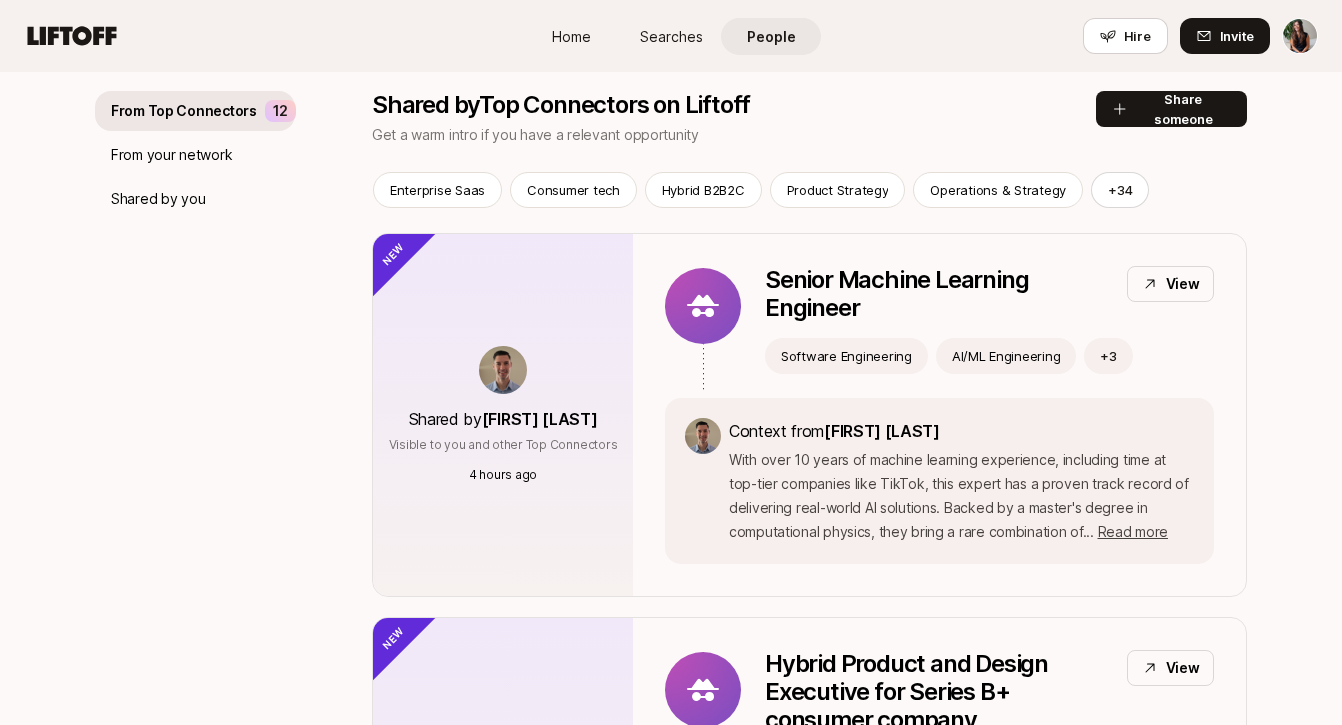 scroll, scrollTop: 232, scrollLeft: 0, axis: vertical 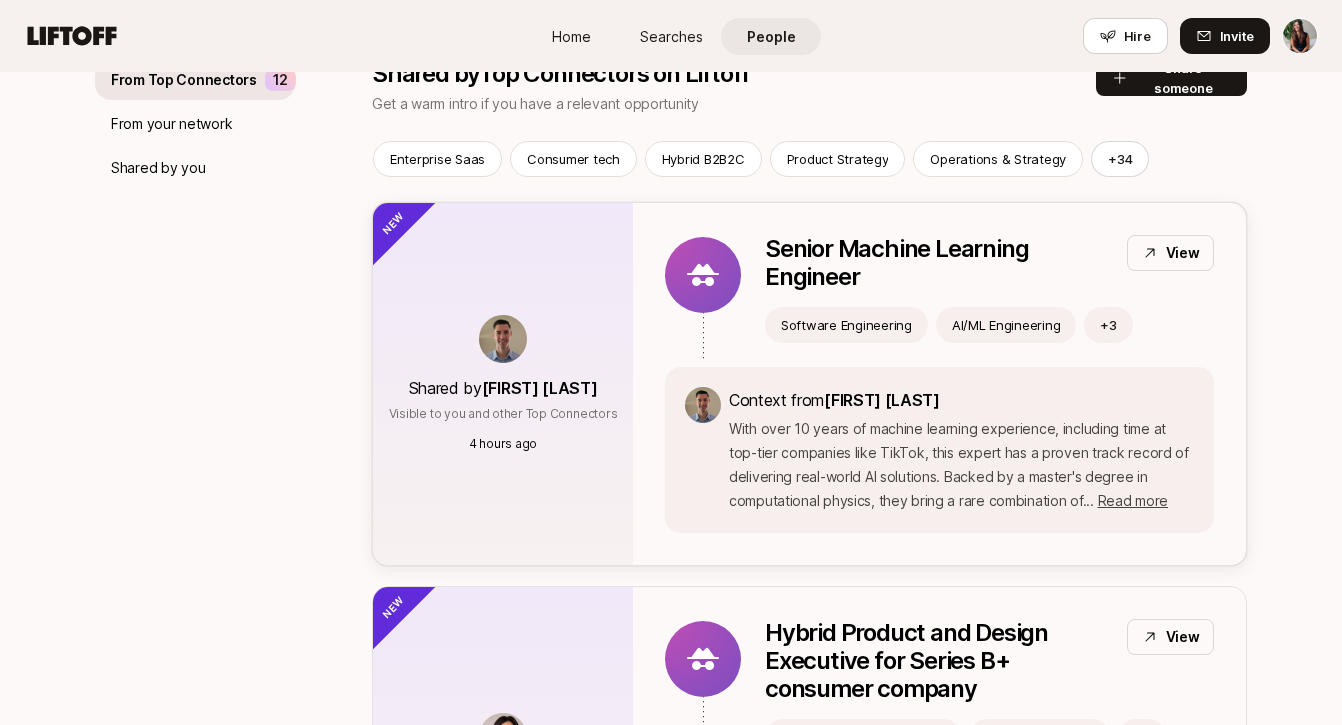 click on "Senior Machine Learning Engineer" at bounding box center [938, 263] 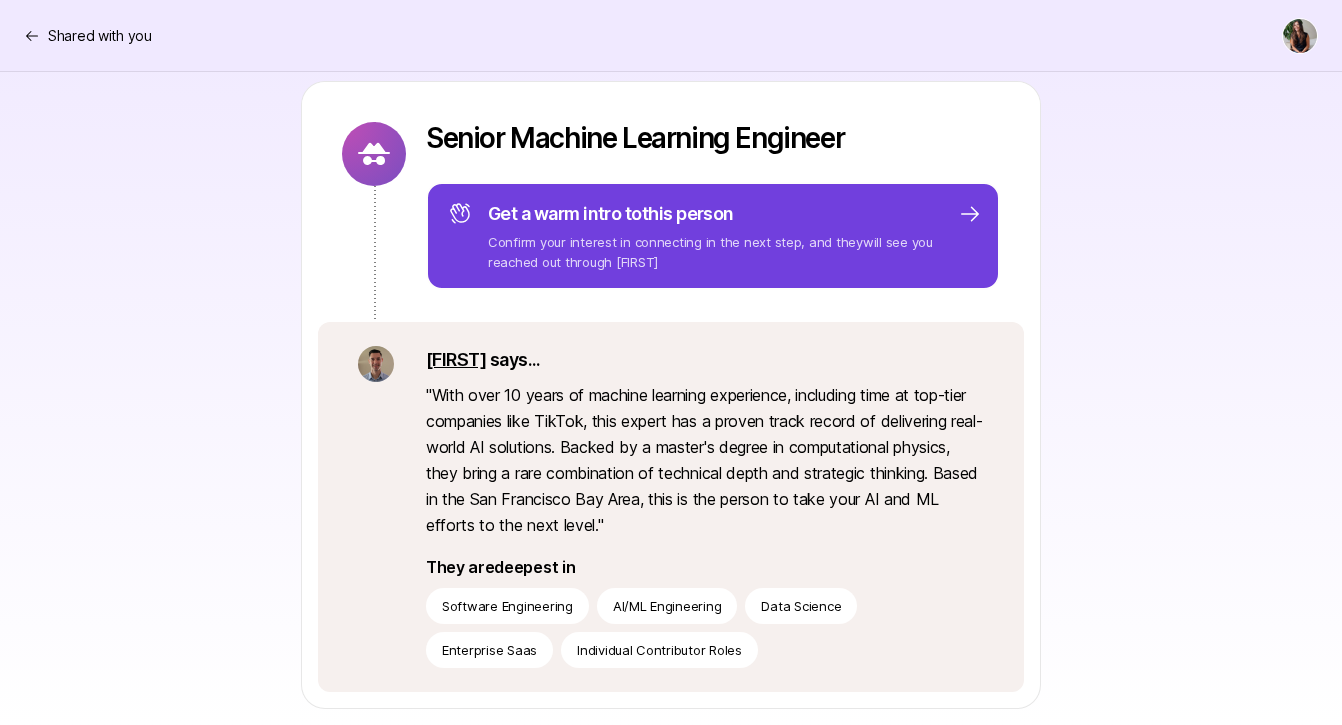 scroll, scrollTop: 256, scrollLeft: 0, axis: vertical 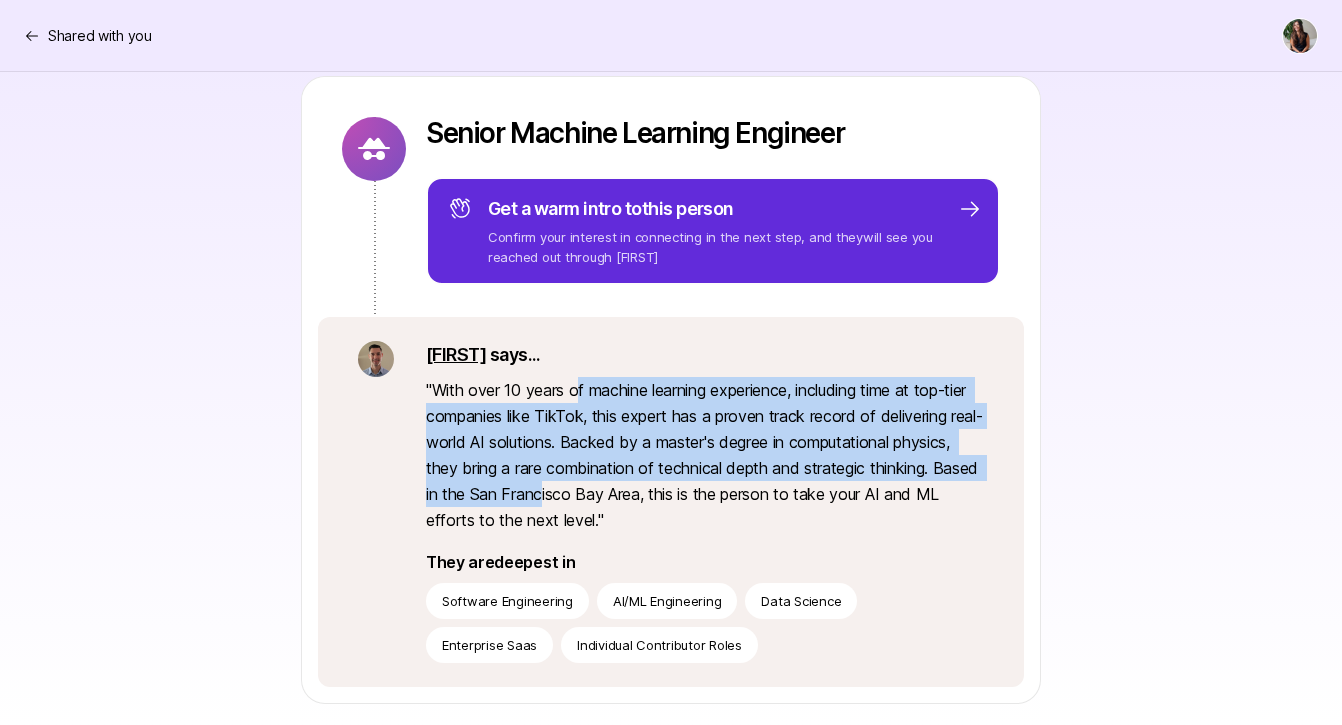 drag, startPoint x: 581, startPoint y: 402, endPoint x: 658, endPoint y: 503, distance: 127.00394 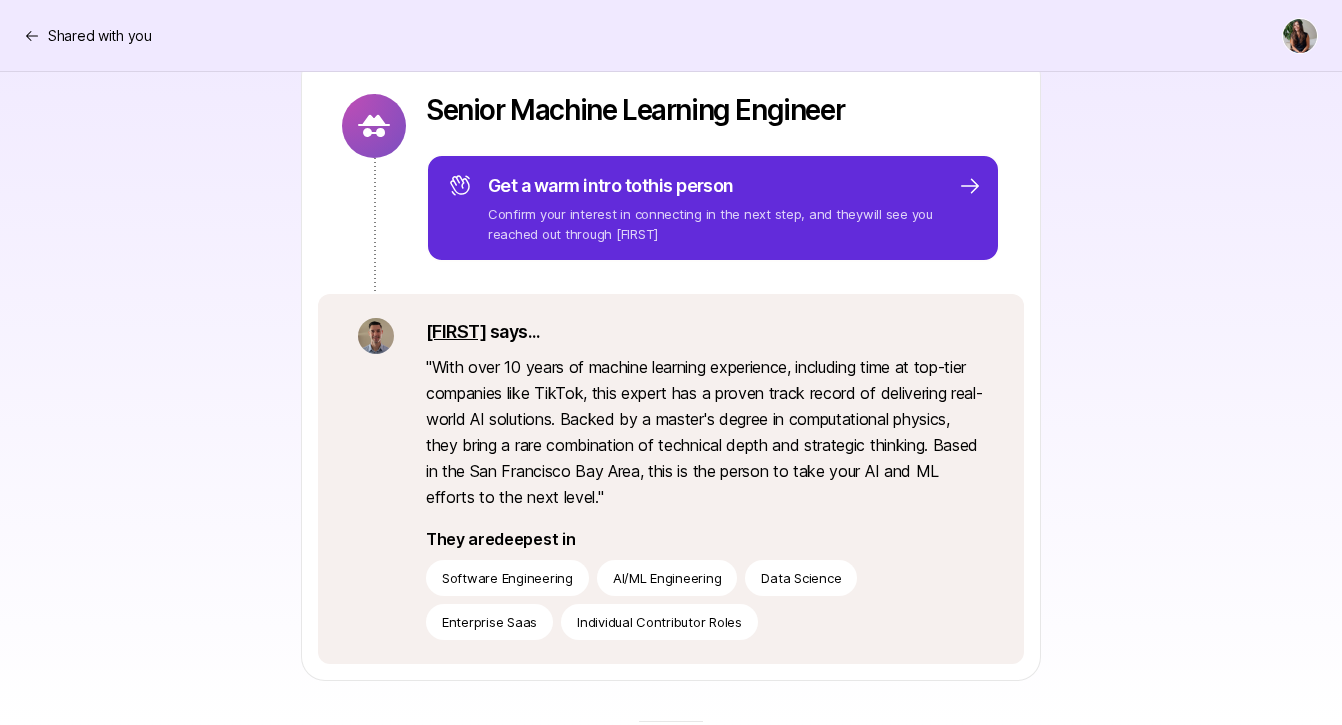 scroll, scrollTop: 280, scrollLeft: 0, axis: vertical 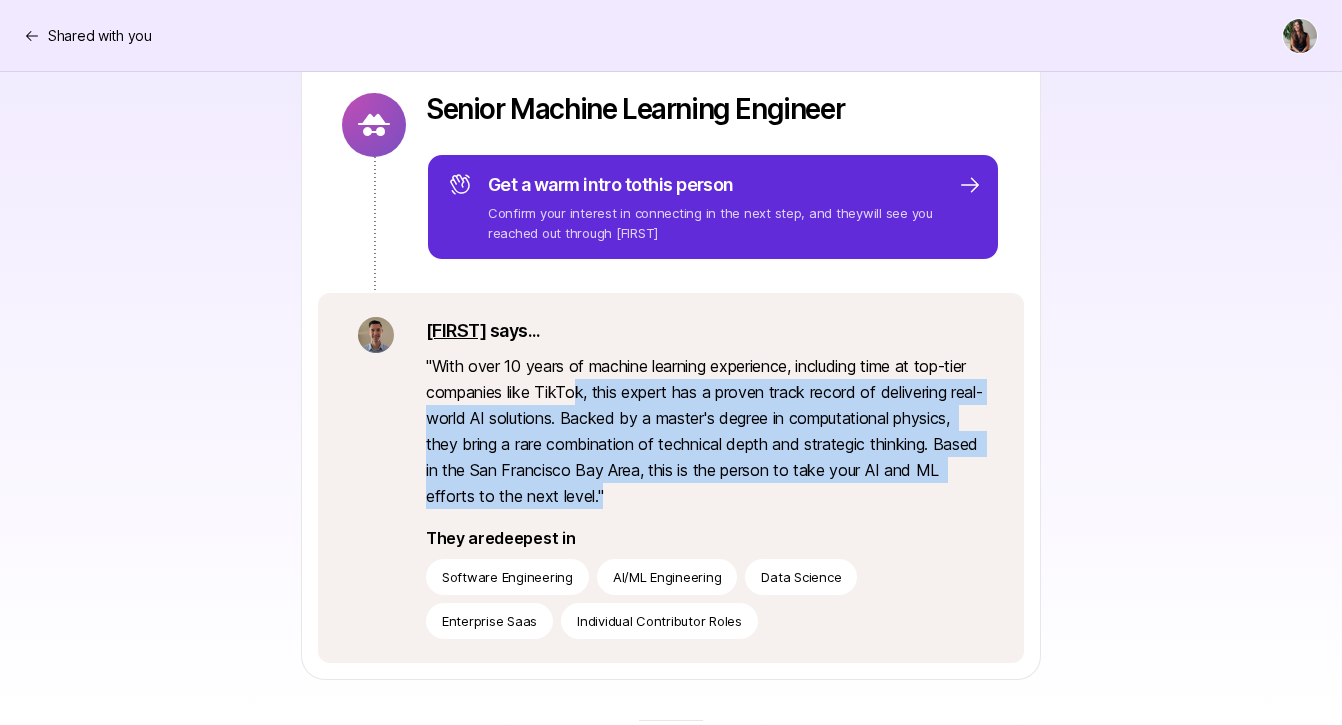 drag, startPoint x: 578, startPoint y: 379, endPoint x: 683, endPoint y: 489, distance: 152.06906 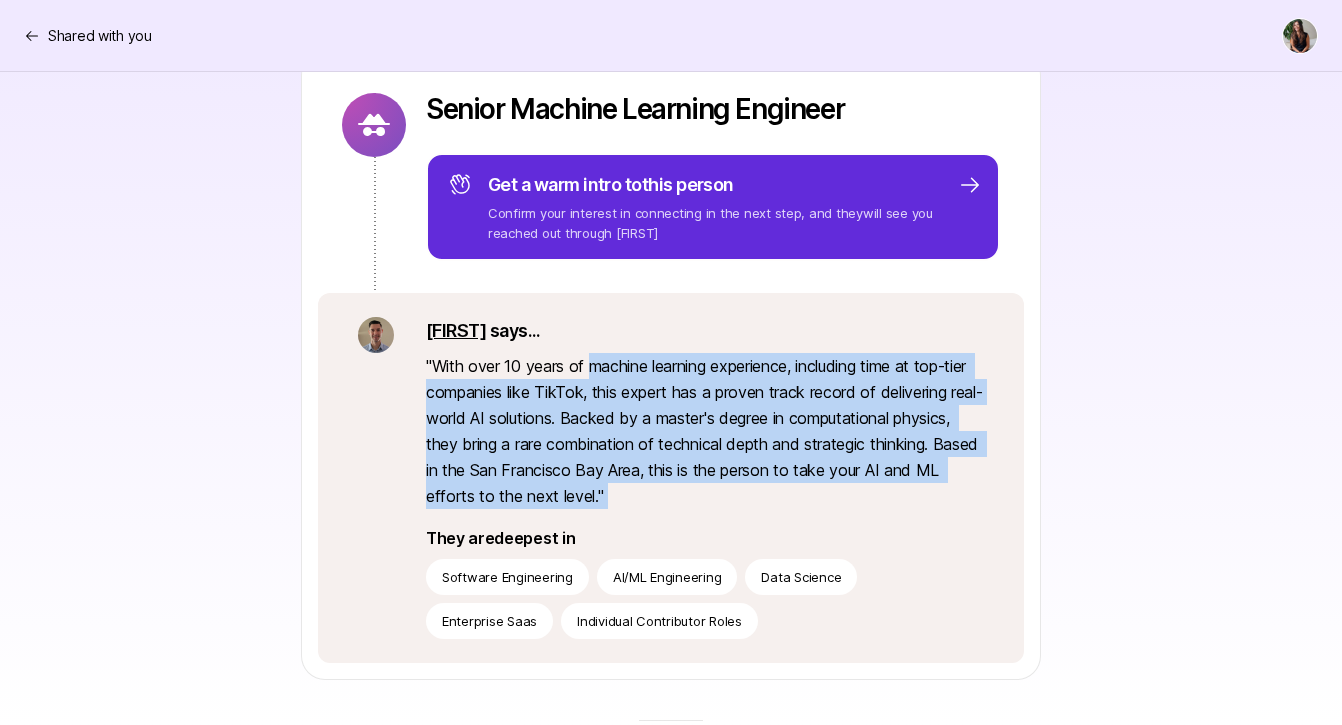 drag, startPoint x: 683, startPoint y: 490, endPoint x: 624, endPoint y: 366, distance: 137.32079 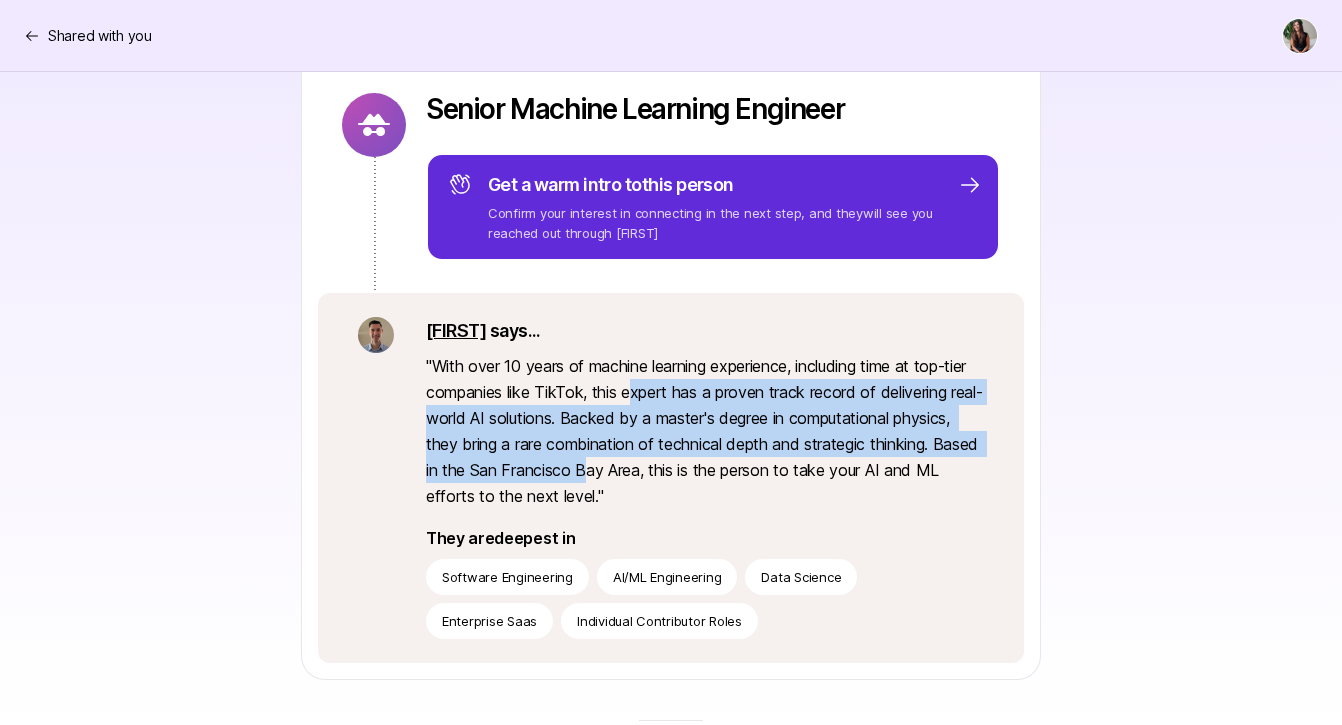 drag, startPoint x: 633, startPoint y: 389, endPoint x: 699, endPoint y: 480, distance: 112.41441 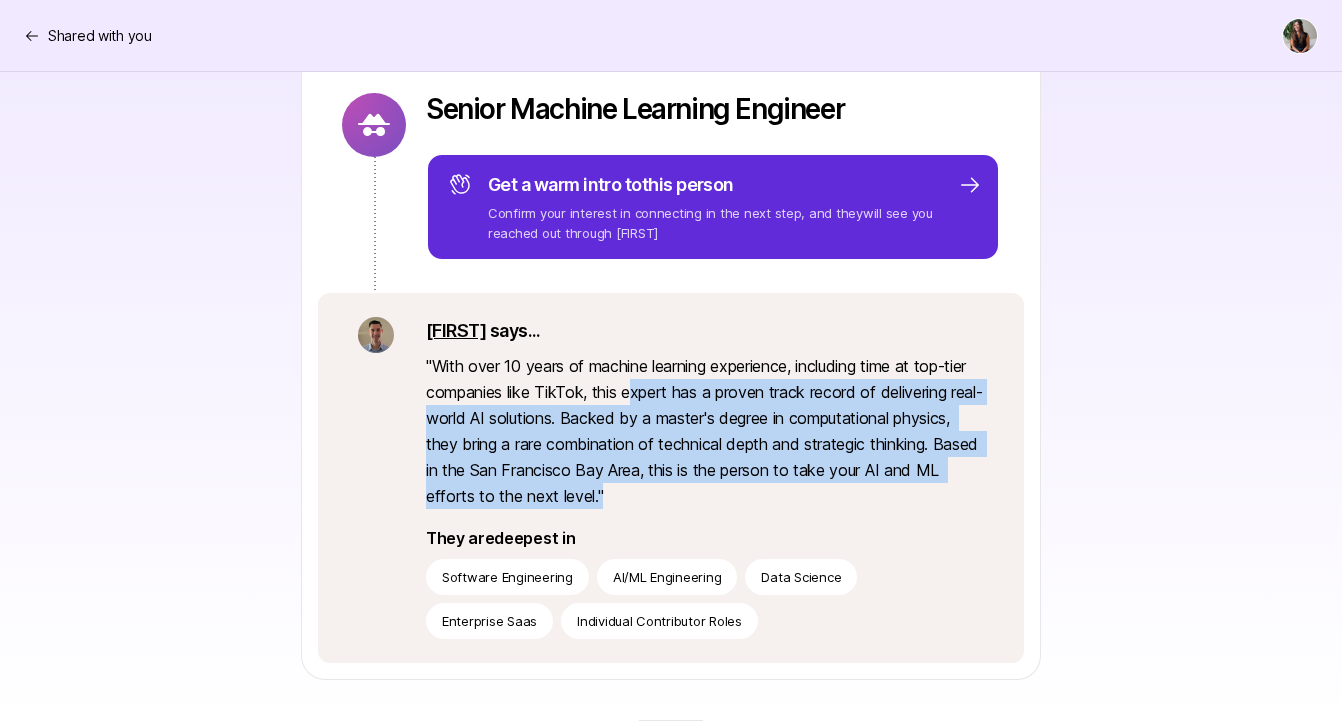 drag, startPoint x: 636, startPoint y: 394, endPoint x: 694, endPoint y: 492, distance: 113.87713 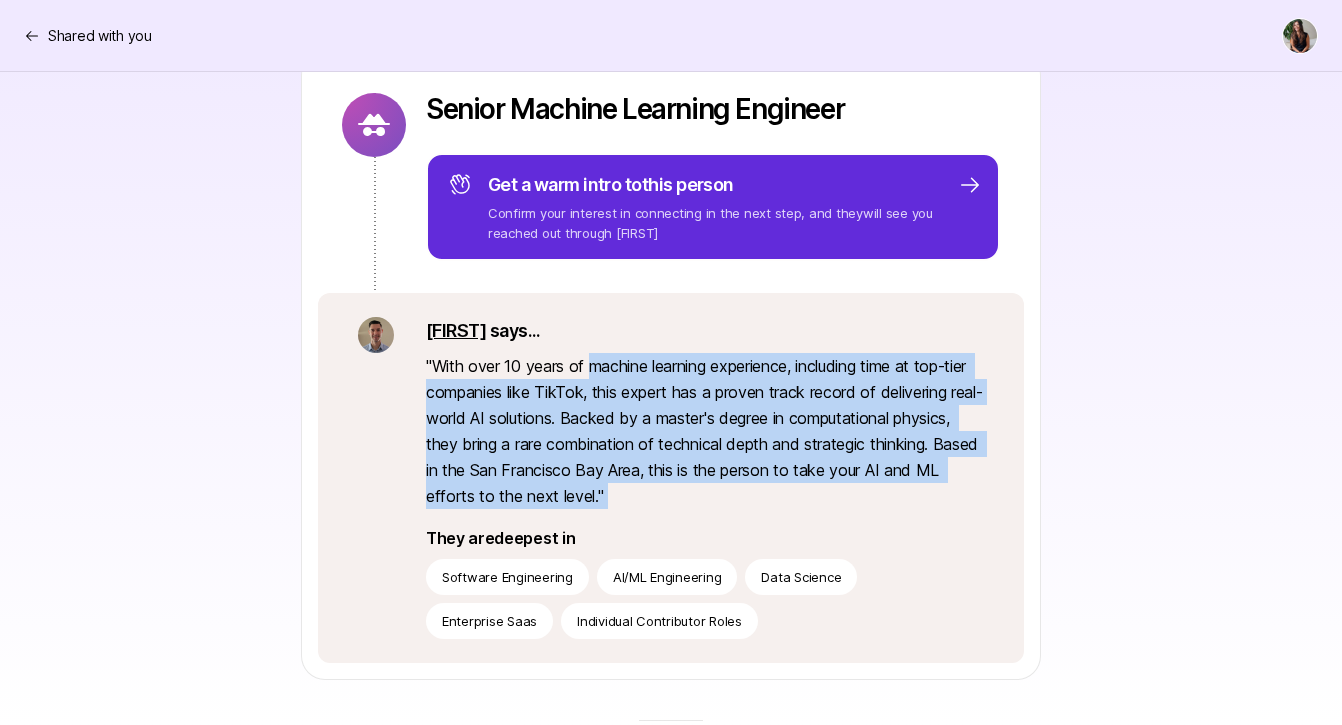 drag, startPoint x: 694, startPoint y: 492, endPoint x: 618, endPoint y: 363, distance: 149.72308 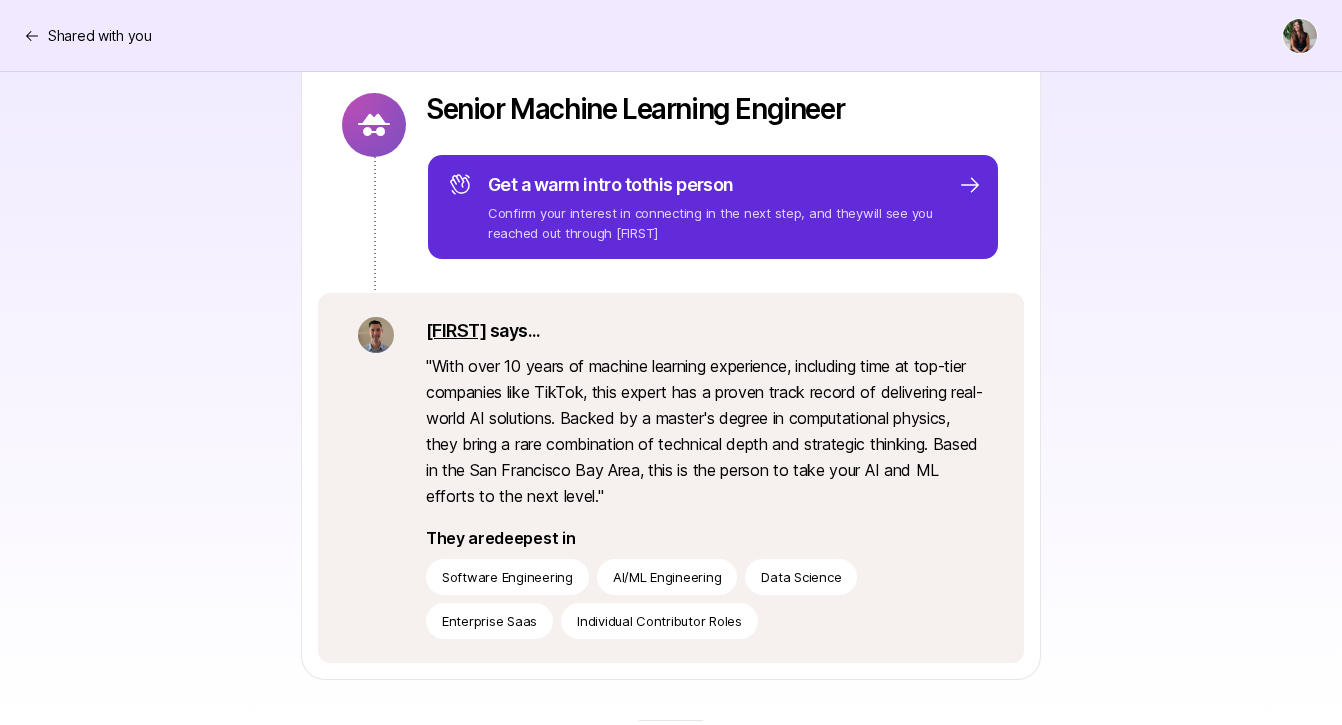 click on "Shared with you" at bounding box center (671, 36) 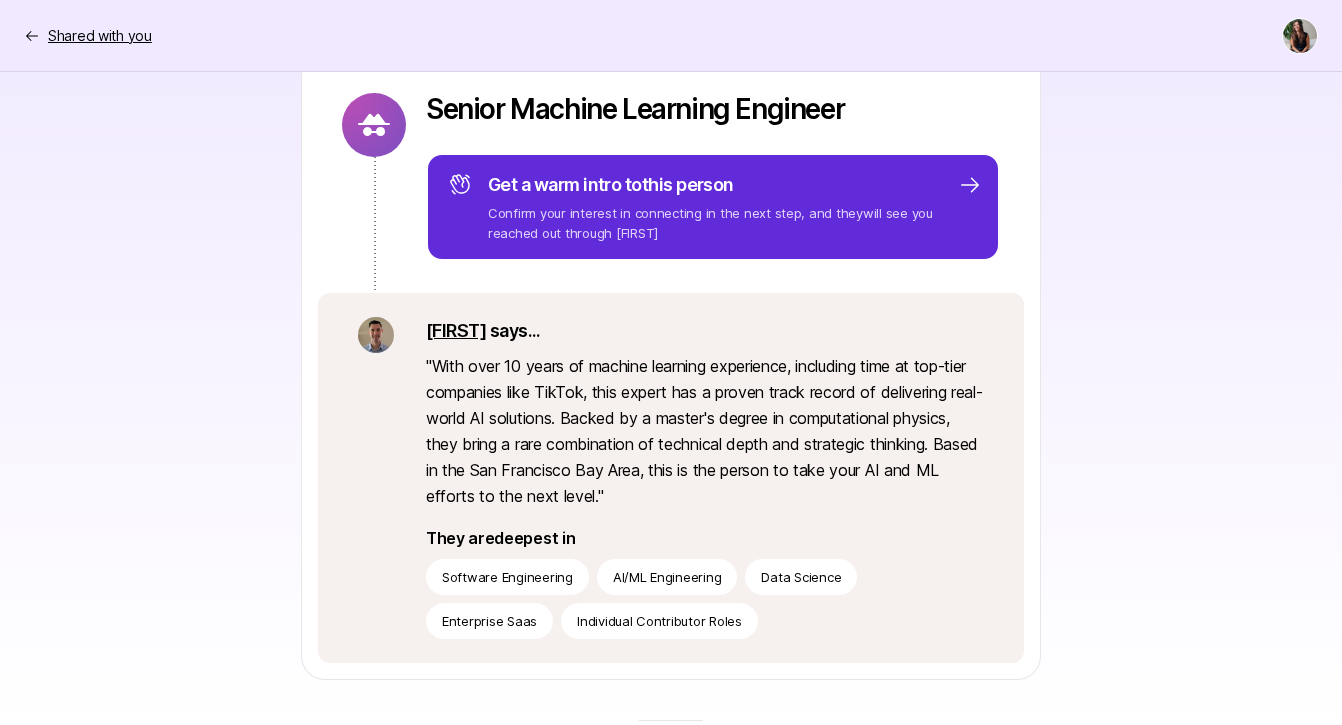 click on "Shared with you" at bounding box center [100, 36] 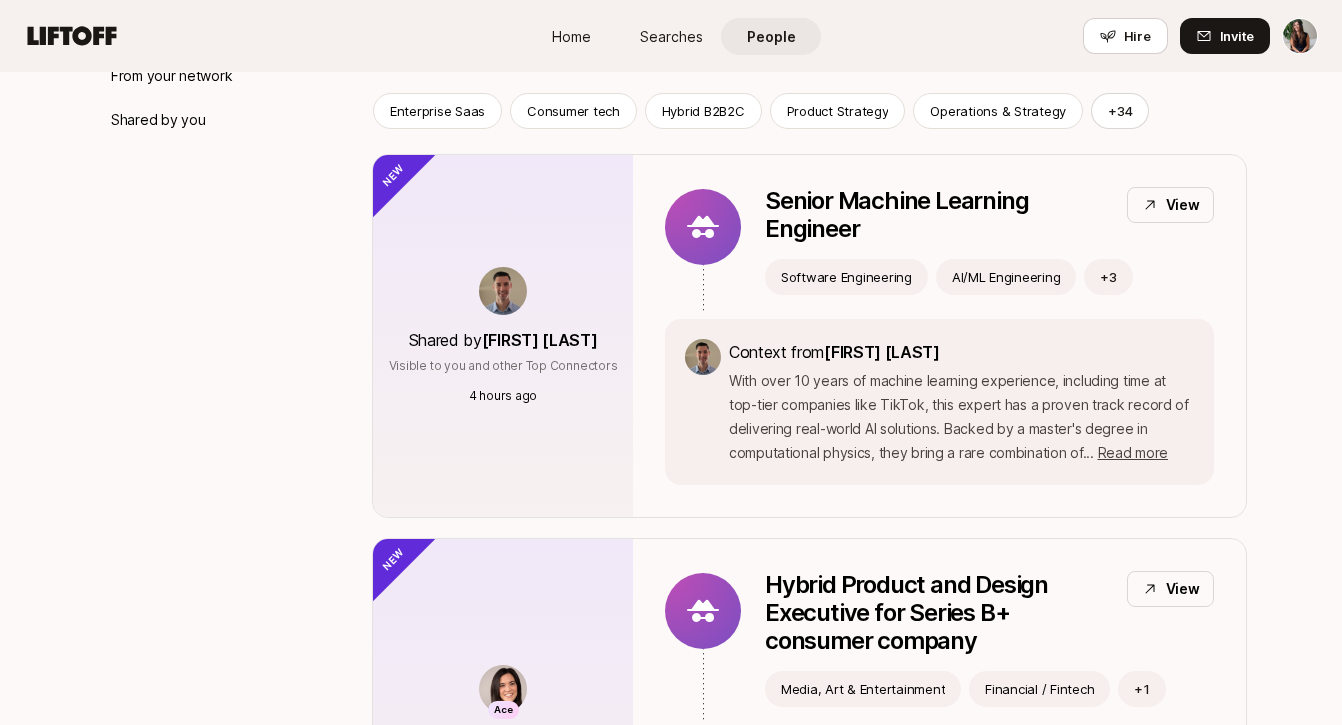 scroll, scrollTop: 232, scrollLeft: 0, axis: vertical 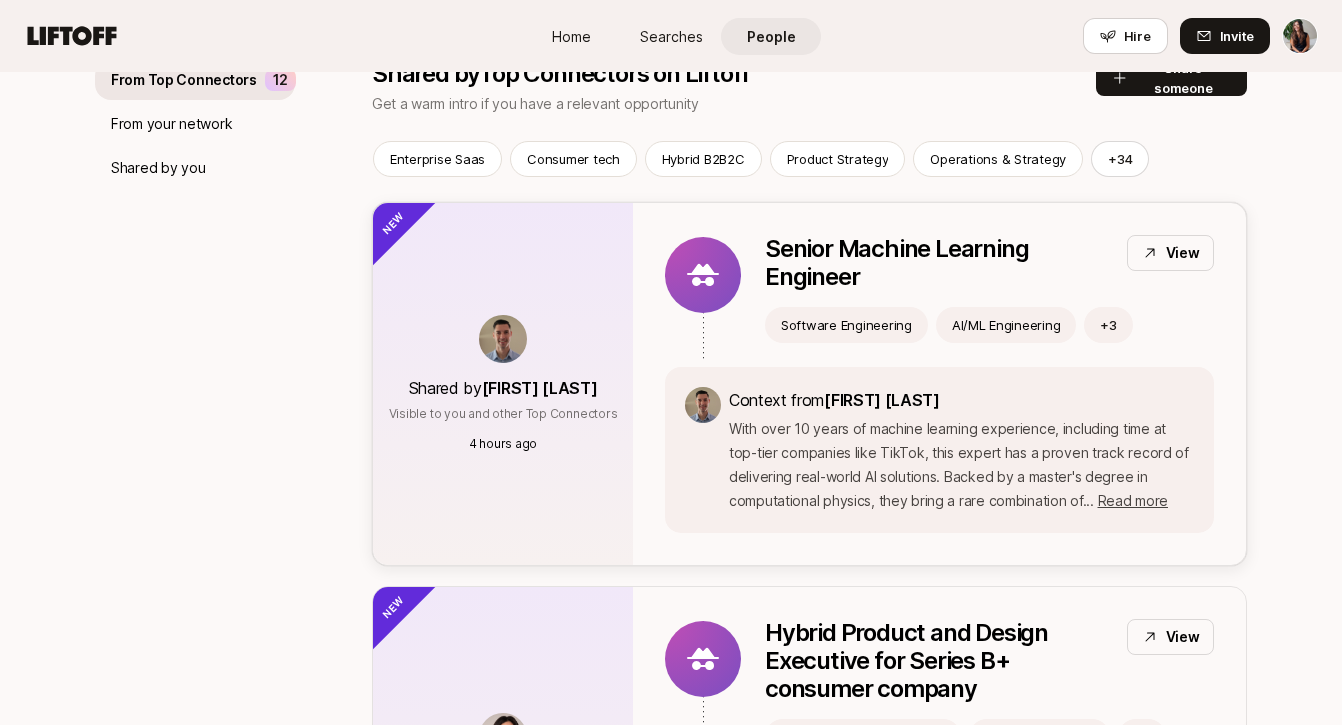 click on "People Shared with you 12 Your network From Top Connectors 12 From your network Shared by you Shared by  Top Connectors on Liftoff Get a warm intro if you have a relevant opportunity Share someone Enterprise Saas Consumer tech Hybrid B2B2C Product Strategy Operations & Strategy + 34 Shared by  [FIRST] [LAST] Visible to you and other Top Connectors 4 hours ago Shared by  [FIRST] [LAST] Visible to you and other Top Connectors 4 hours ago Senior Machine Learning Engineer View Software Engineering AI/ML Engineering + 3 Context from  [FIRST] [LAST] With over 10 years of machine learning experience, including time at top-tier companies like TikTok, this expert has a proven track record of delivering real-world AI solutions. Backed by a master's degree in computational physics, they bring a rare combination of...   Read more New Ace Shared by  [FIRST] [LAST] Visible to you and other Top Connectors 4 hours ago Ace Shared by  [FIRST] [LAST] Visible to you and other Top Connectors 4 hours ago View Media, Art & Entertainment" at bounding box center (671, 3434) 